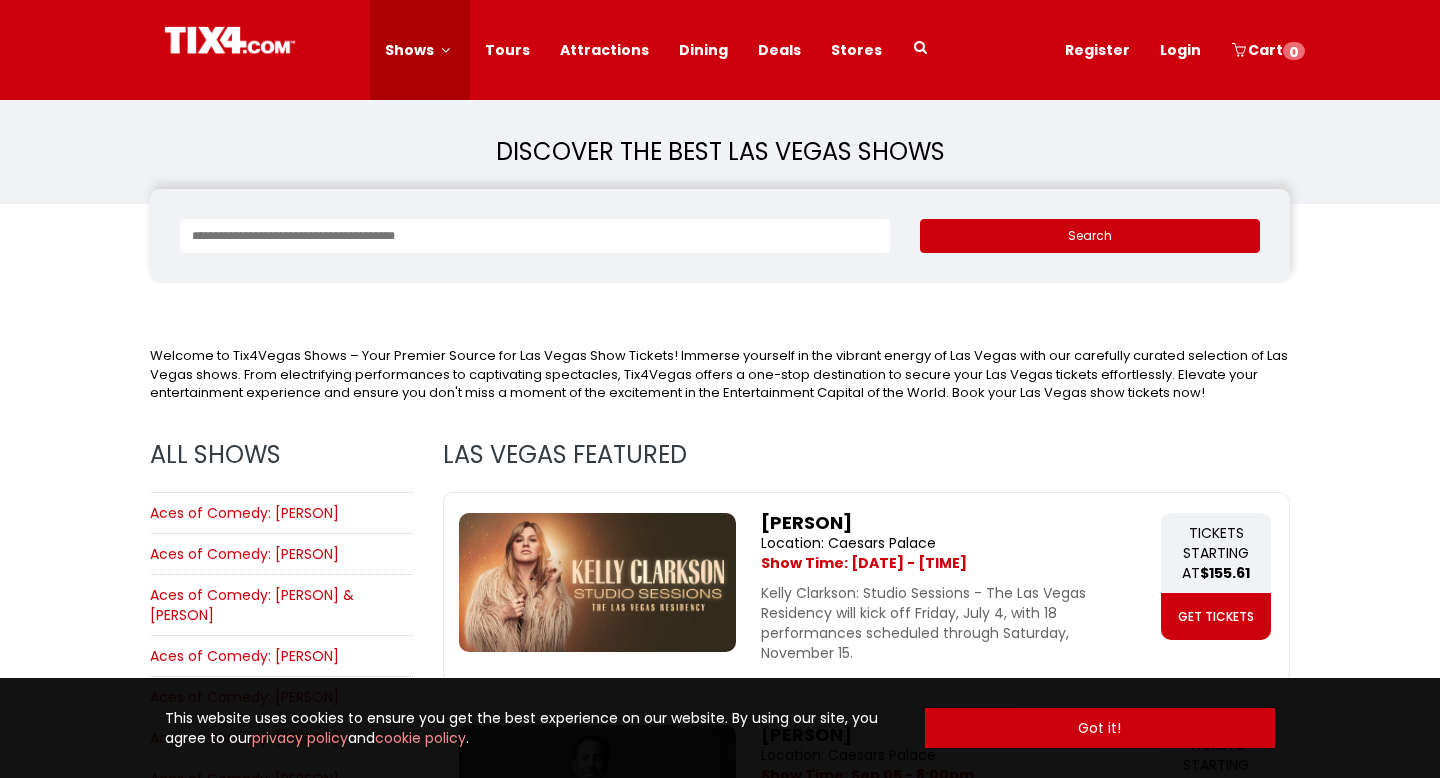 scroll, scrollTop: 0, scrollLeft: 0, axis: both 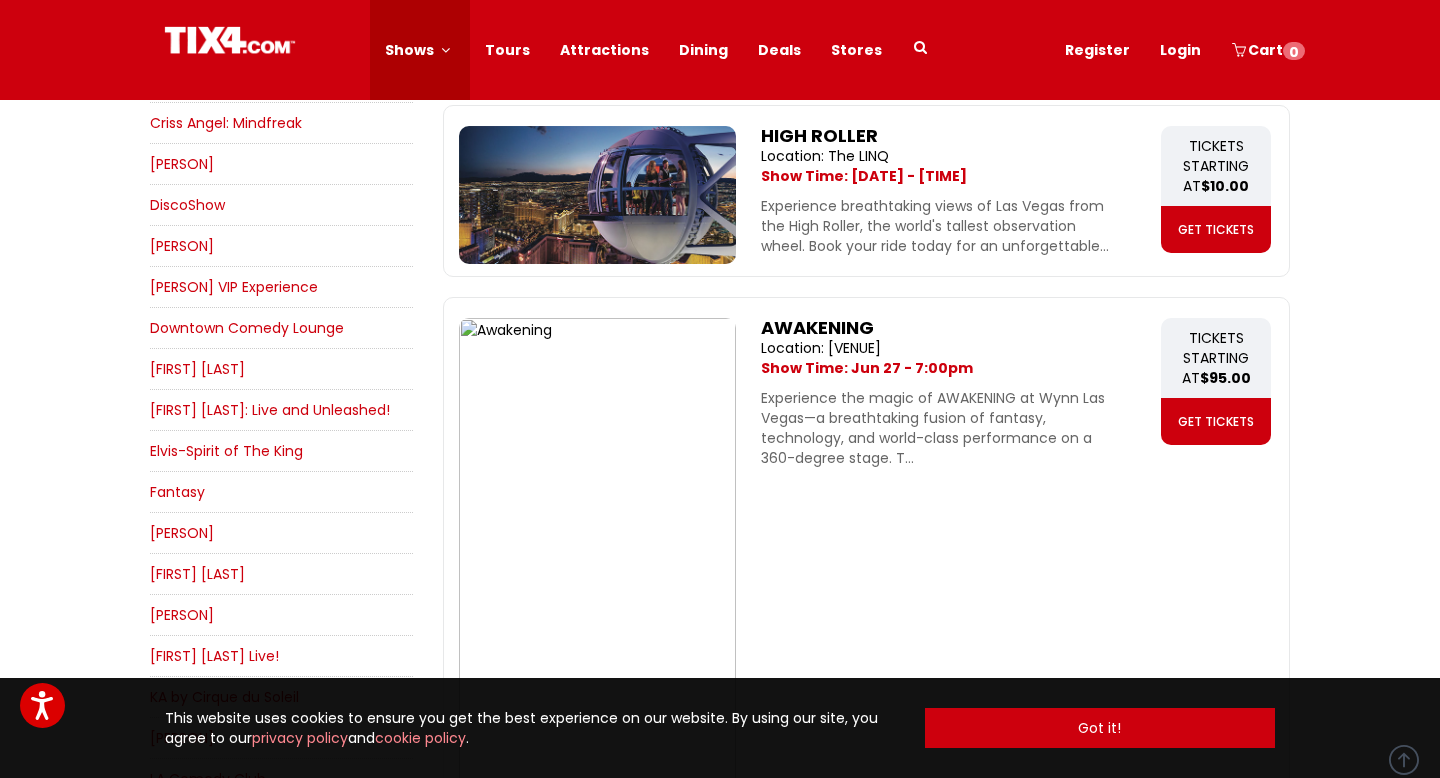 click on "get tickets" at bounding box center (1216, 421) 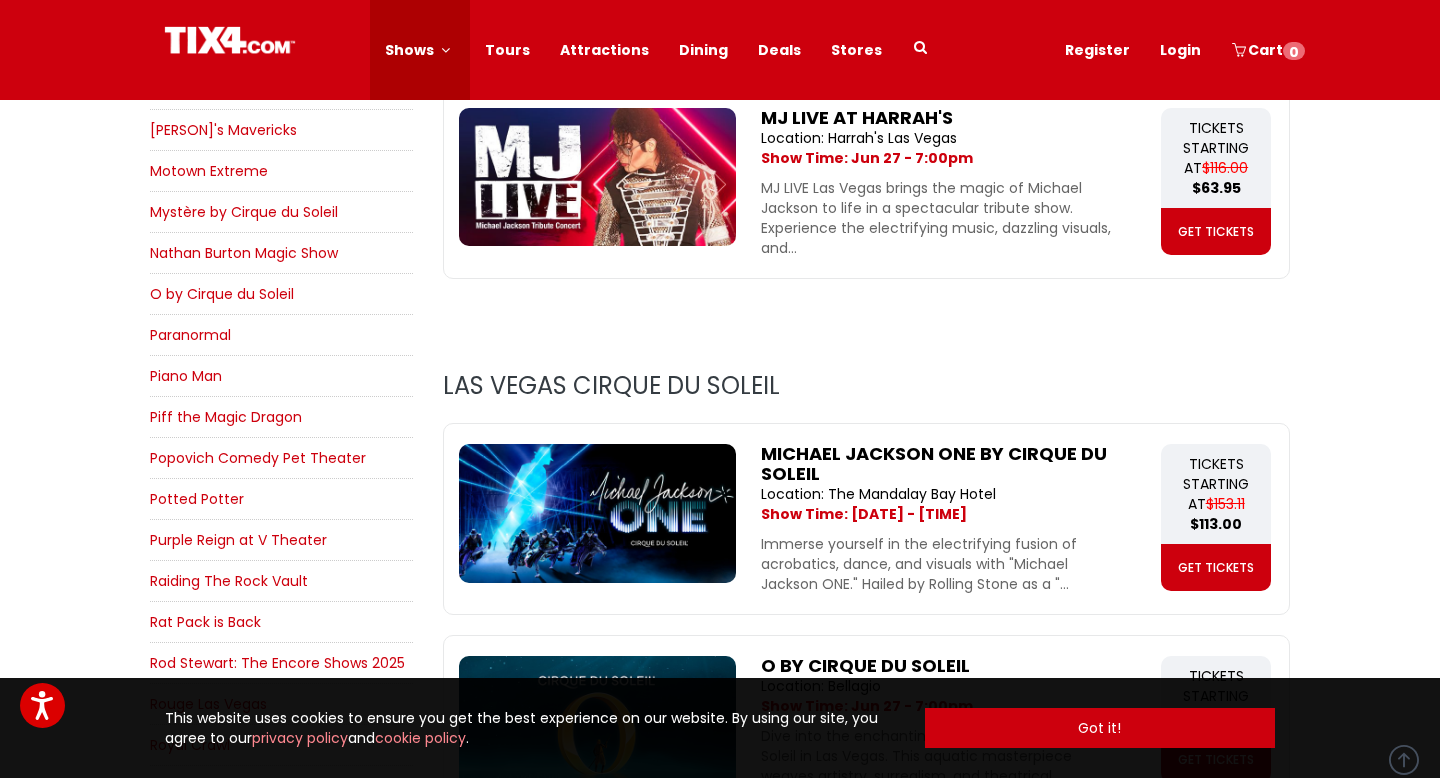 scroll, scrollTop: 2713, scrollLeft: 0, axis: vertical 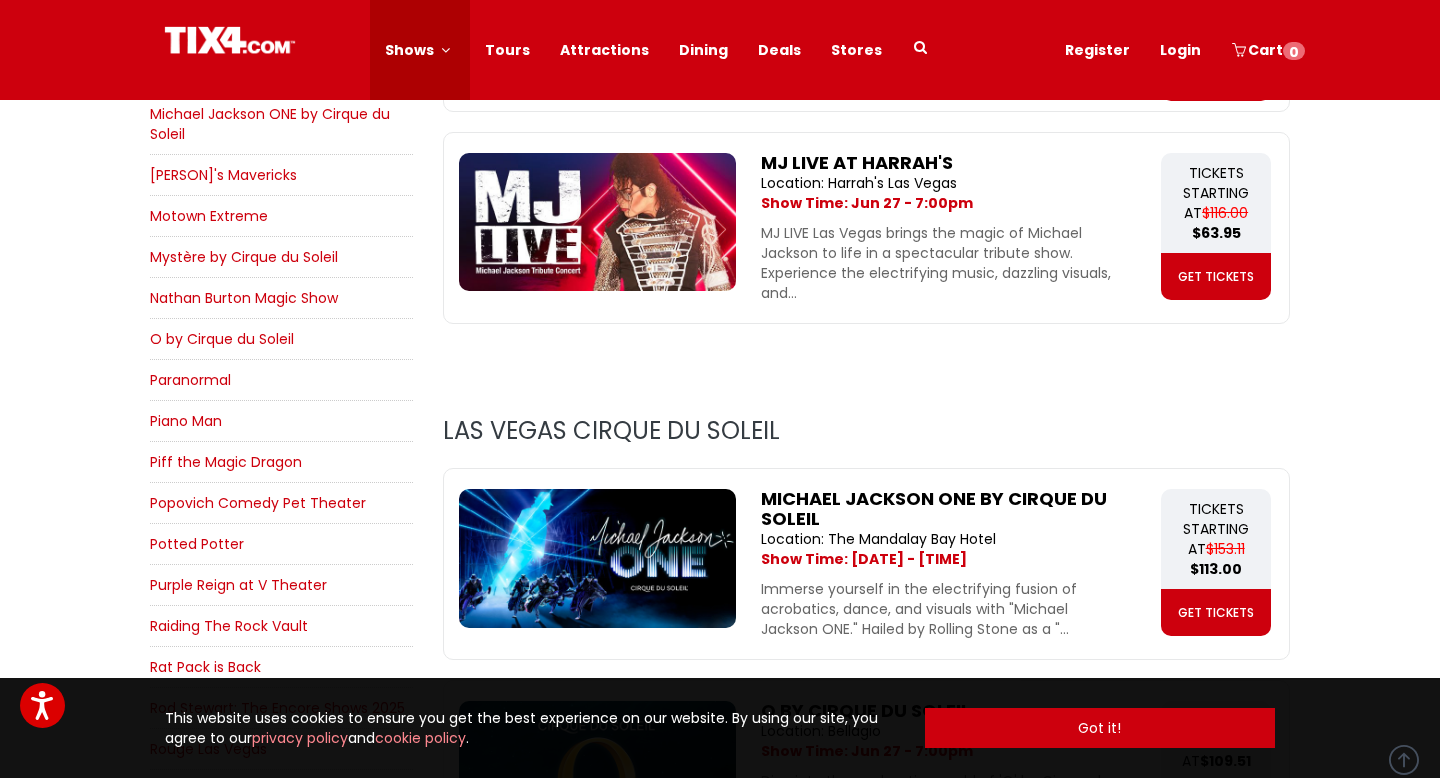 click on "O by Cirque du Soleil" at bounding box center [222, 319] 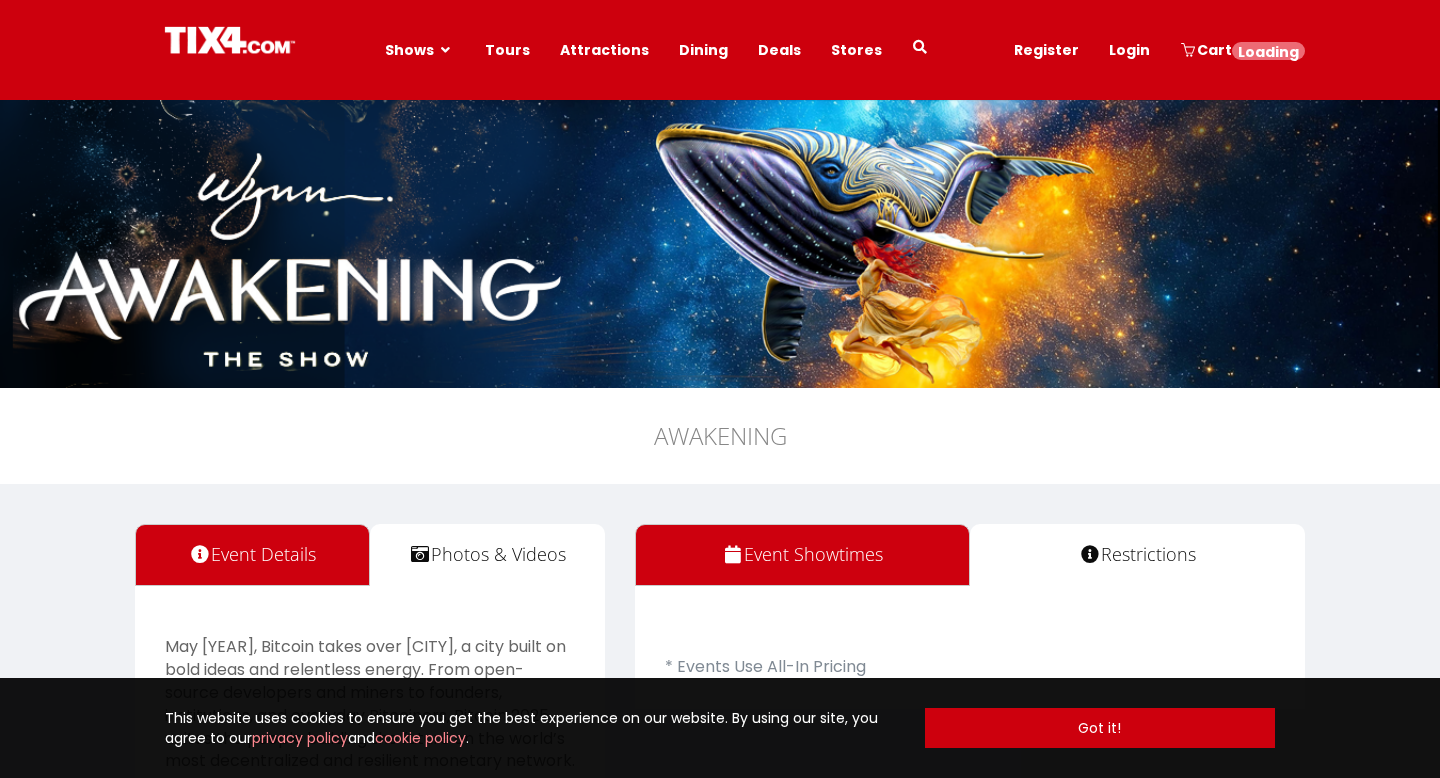 scroll, scrollTop: 0, scrollLeft: 0, axis: both 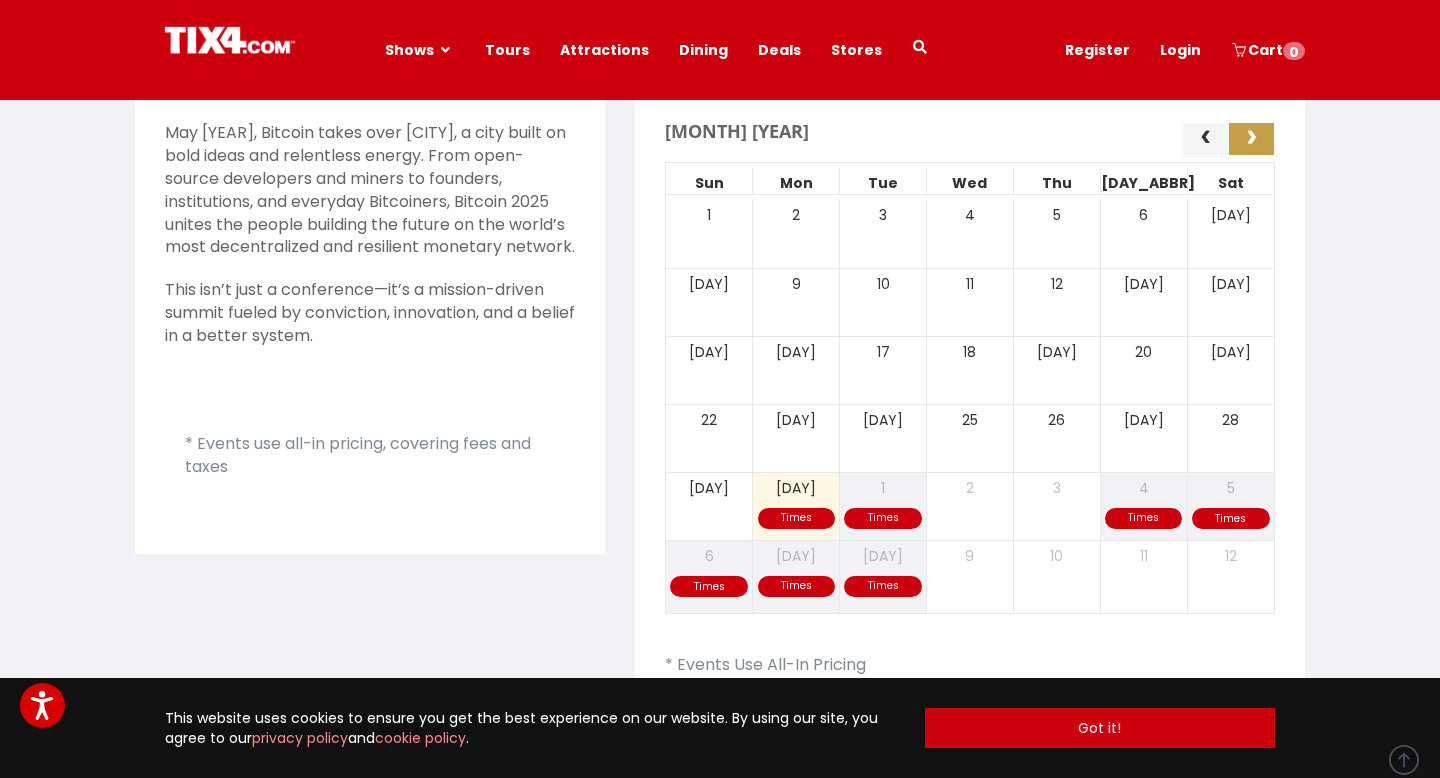 click at bounding box center (1251, 138) 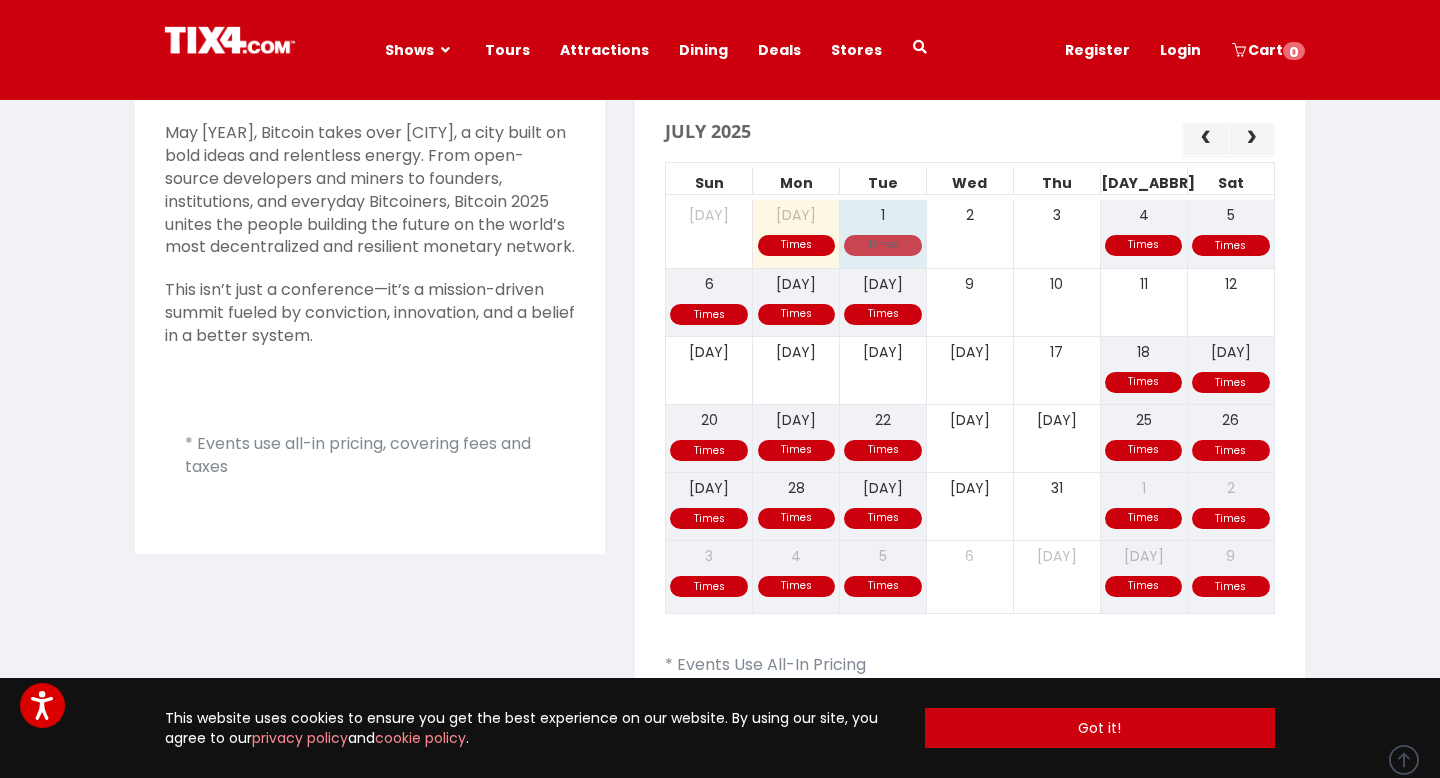 click on "Times Times Times Times 29 30 1 2 3 4 5" at bounding box center (970, 234) 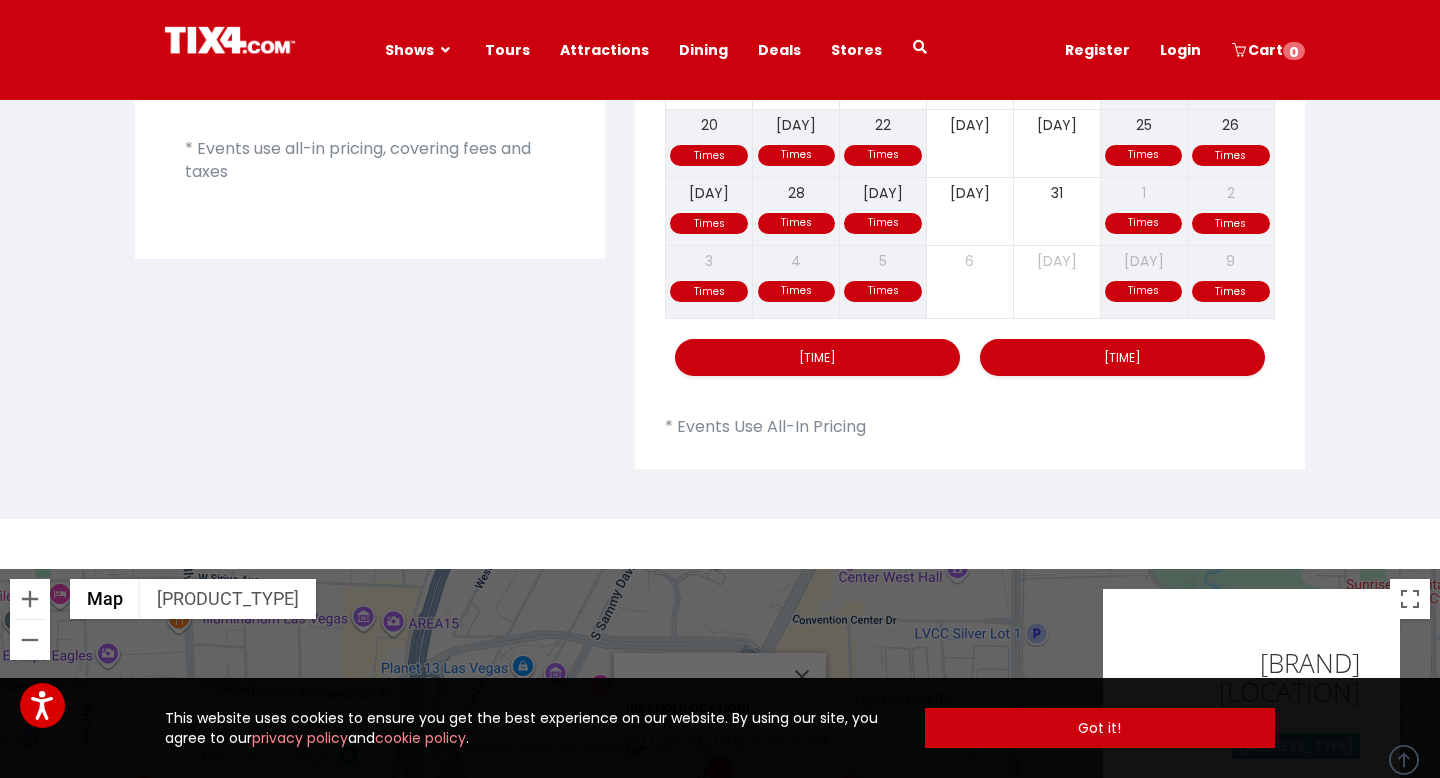 scroll, scrollTop: 806, scrollLeft: 0, axis: vertical 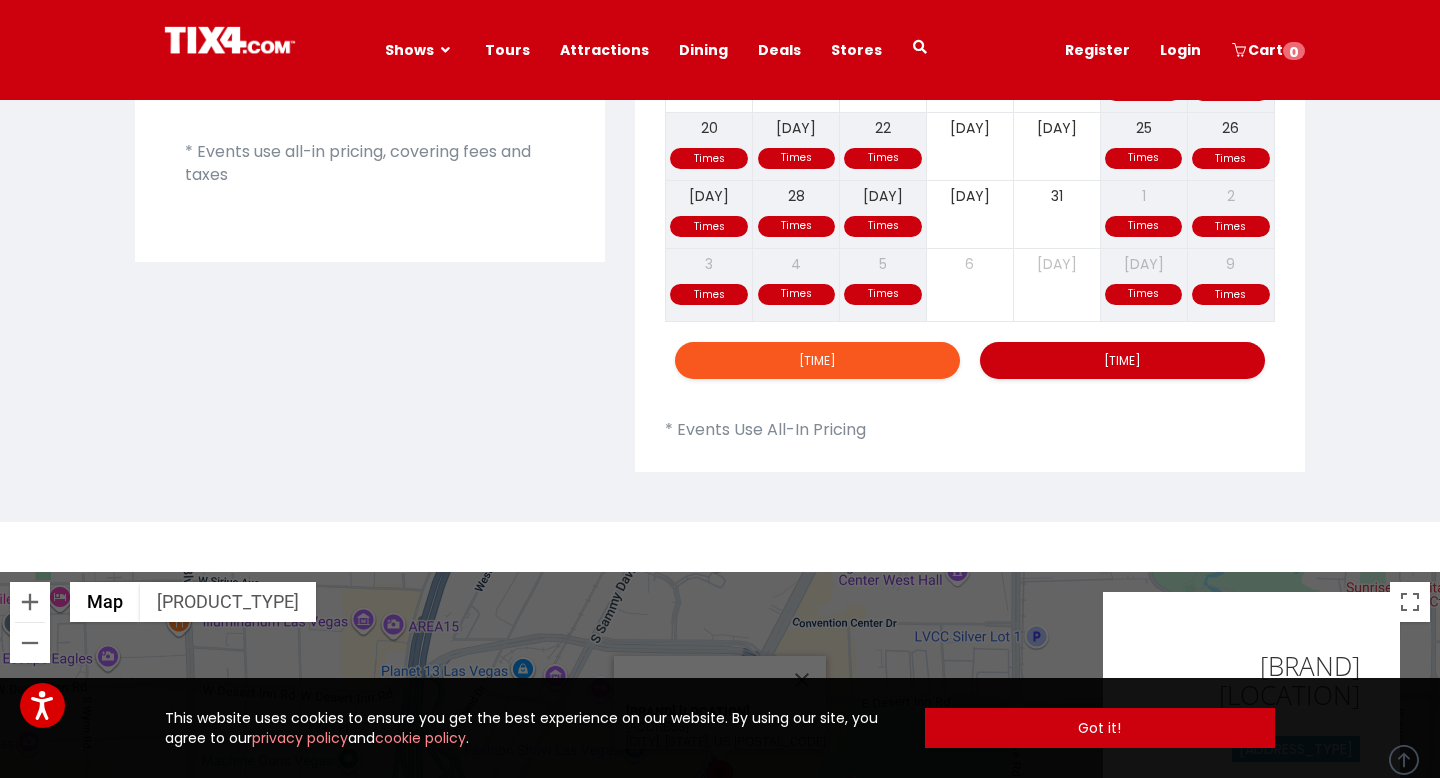 click on "7:00 PM" at bounding box center (819, 360) 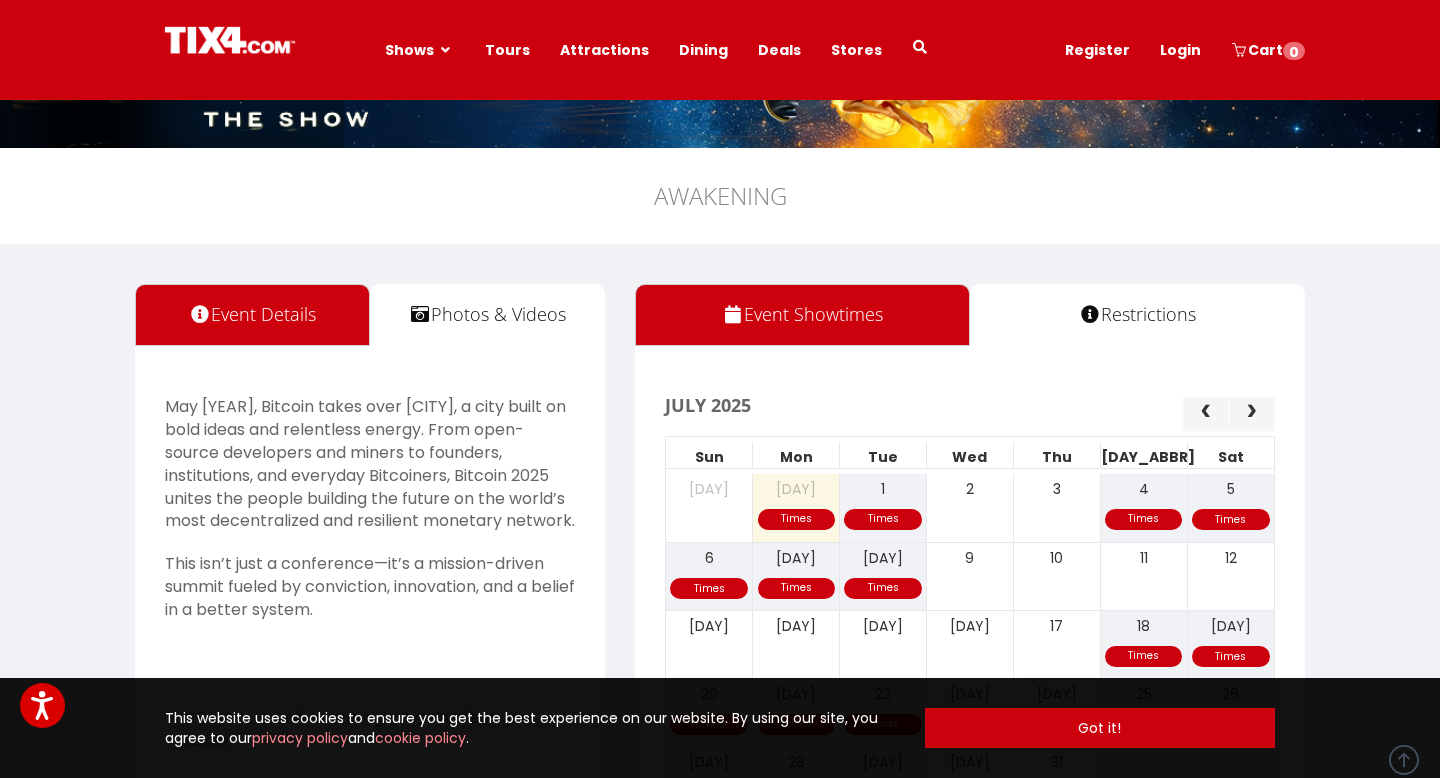 scroll, scrollTop: 0, scrollLeft: 0, axis: both 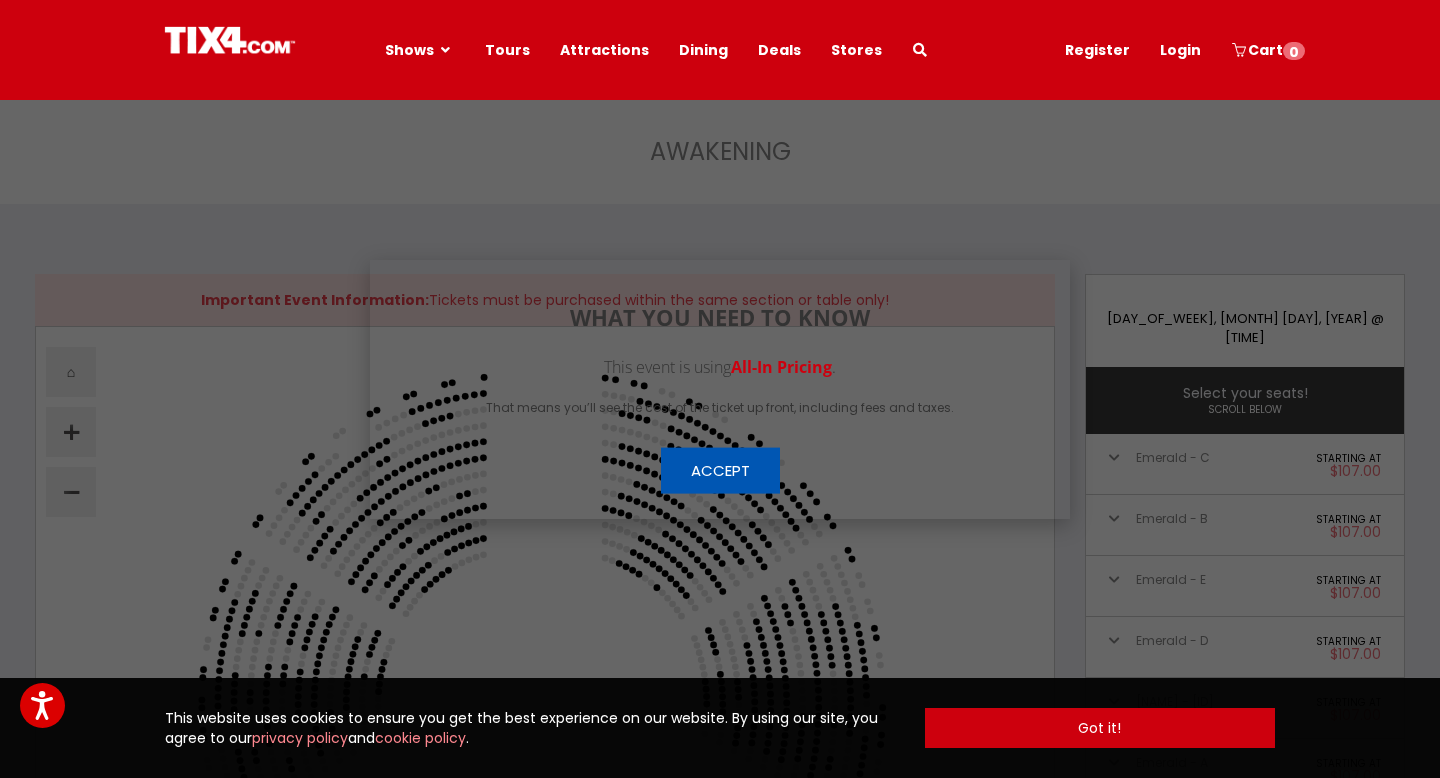 click on "Accept" at bounding box center [720, 470] 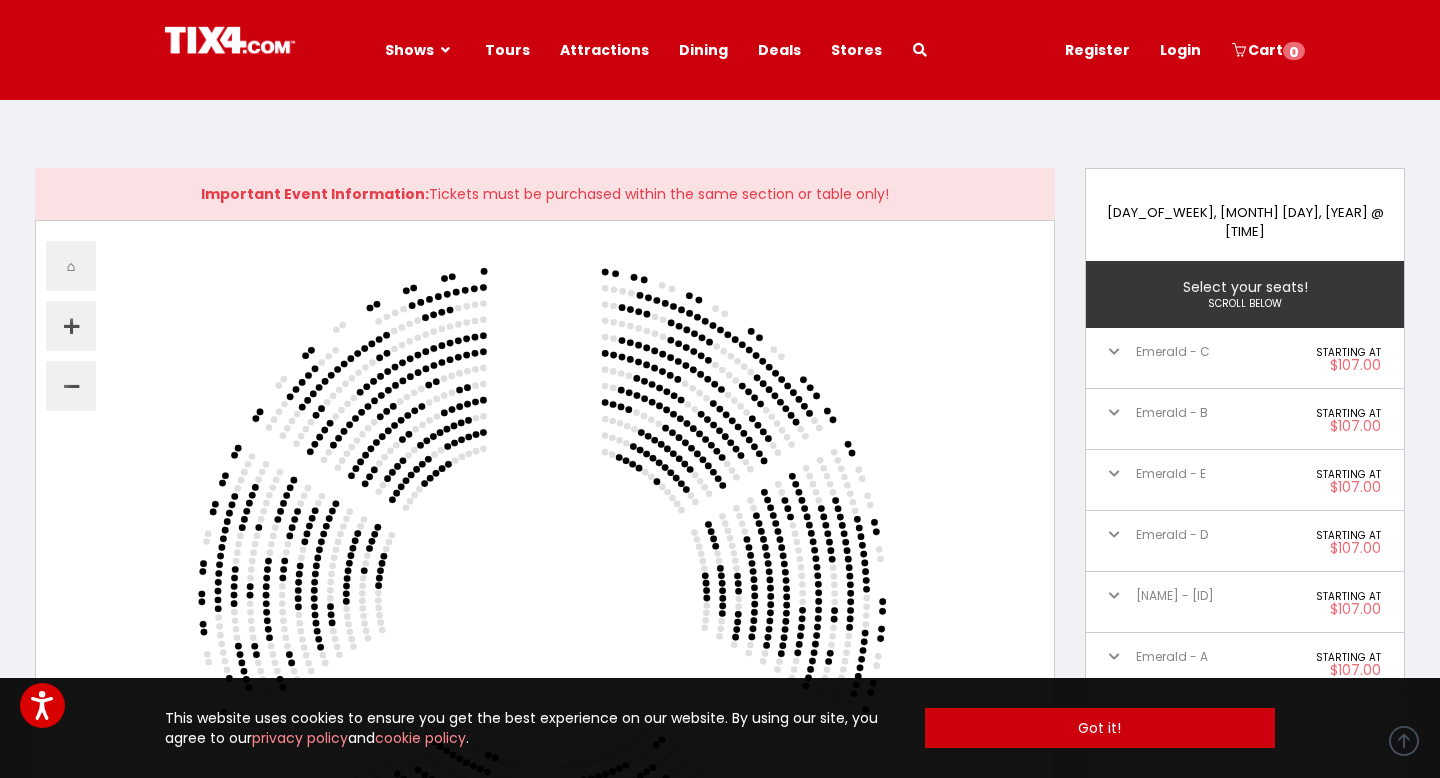 scroll, scrollTop: 0, scrollLeft: 0, axis: both 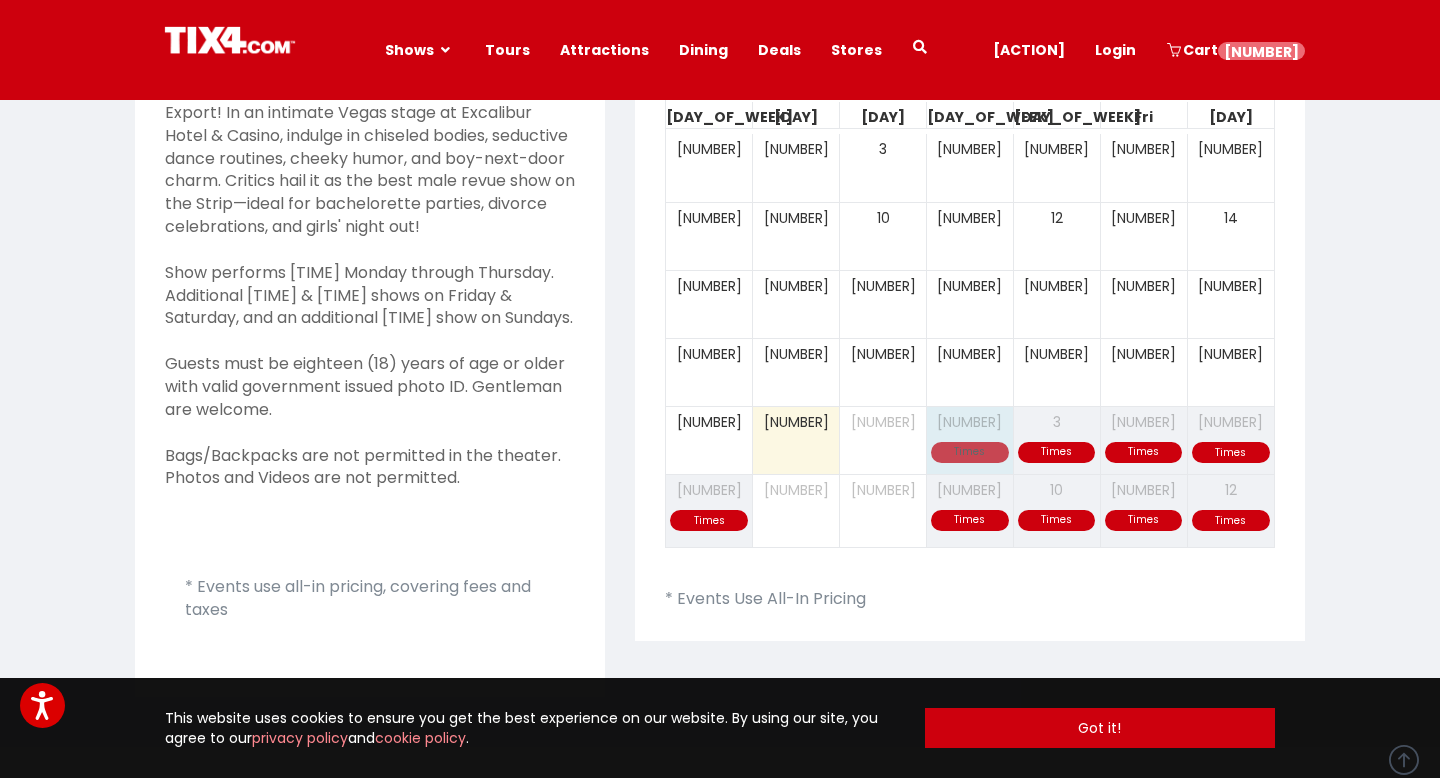 click on "Times Times Times Times [NUMBER] [NUMBER] 1 2 3 4 5" at bounding box center (970, 440) 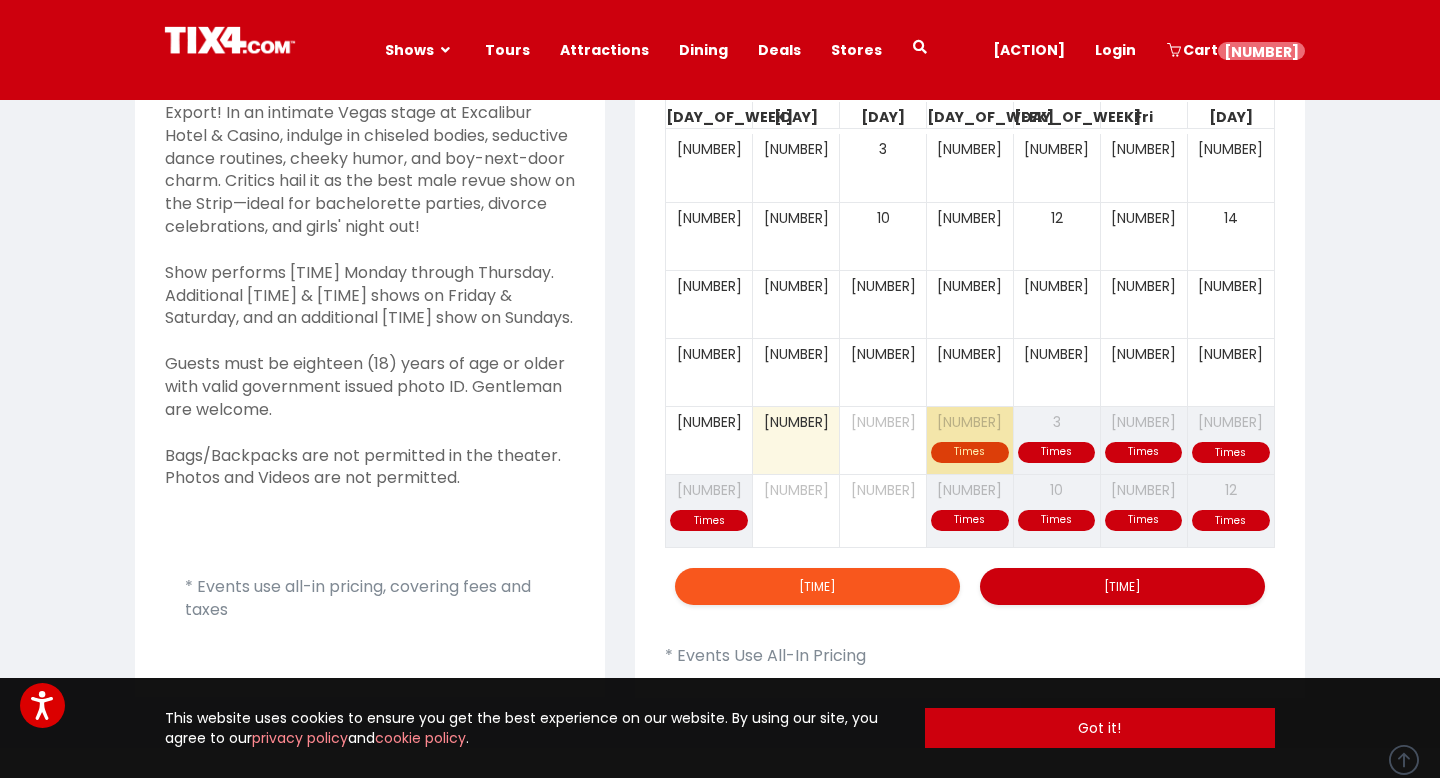 click on "[TIME]" at bounding box center [817, 586] 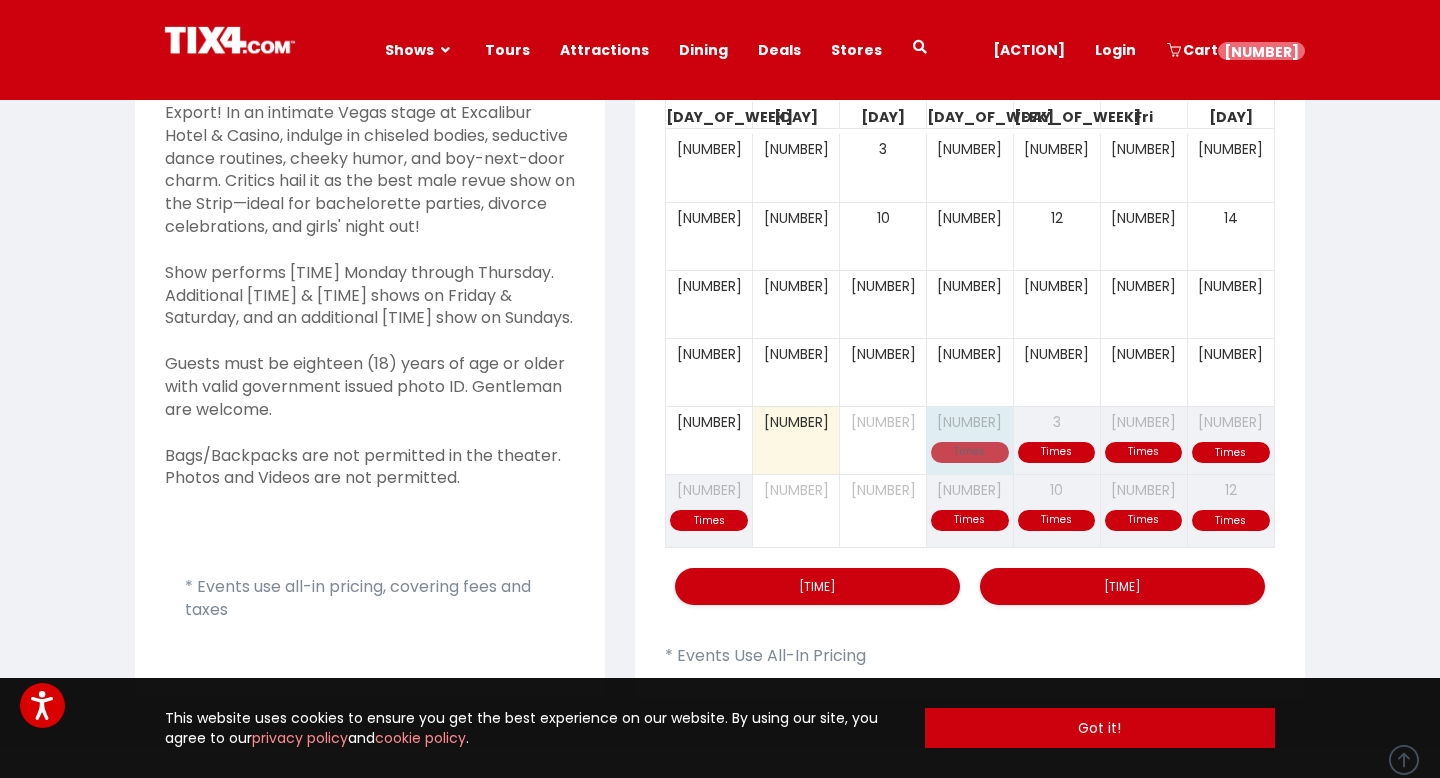click on "Times Times Times Times [NUMBER] [NUMBER] 1 2 3 4 5" at bounding box center [970, 440] 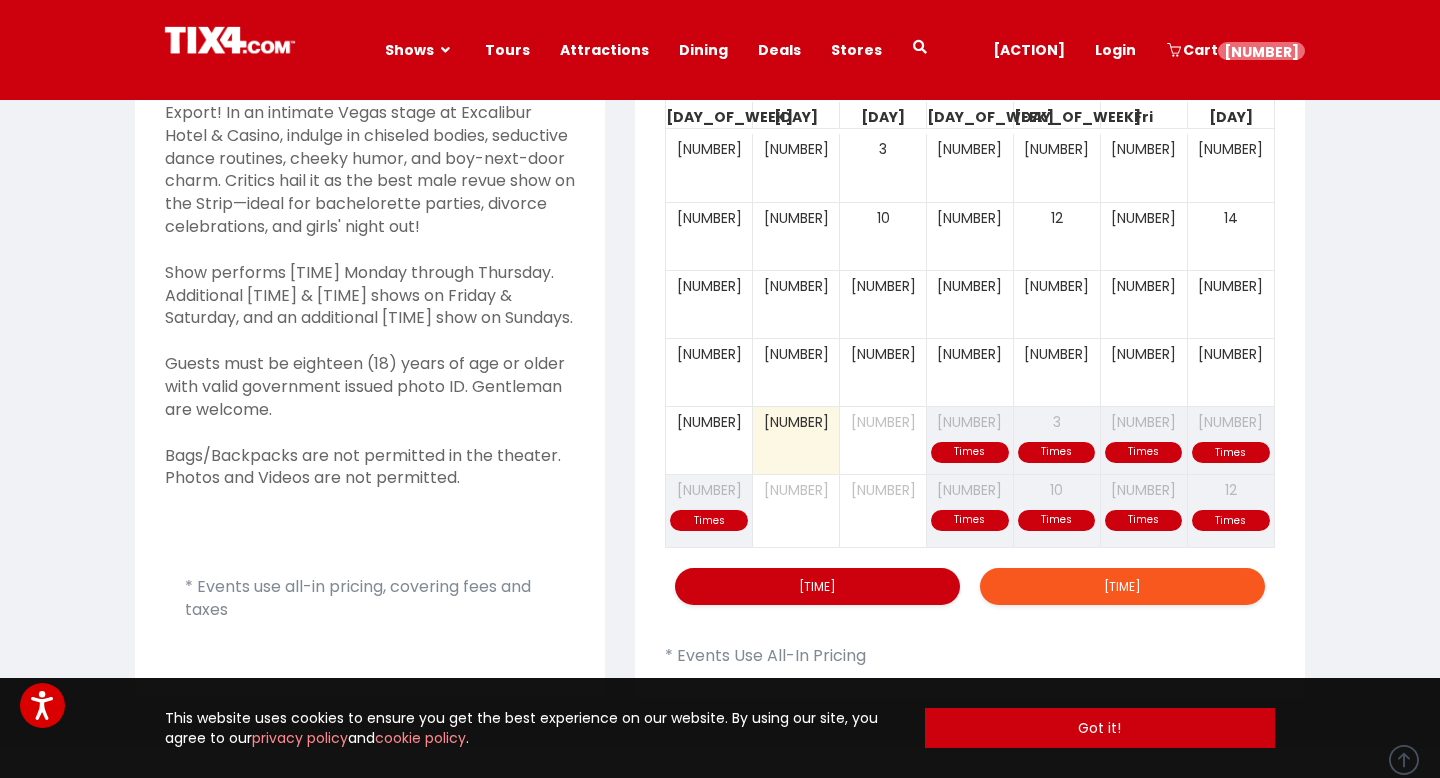 click on "[TIME]" at bounding box center (1122, 586) 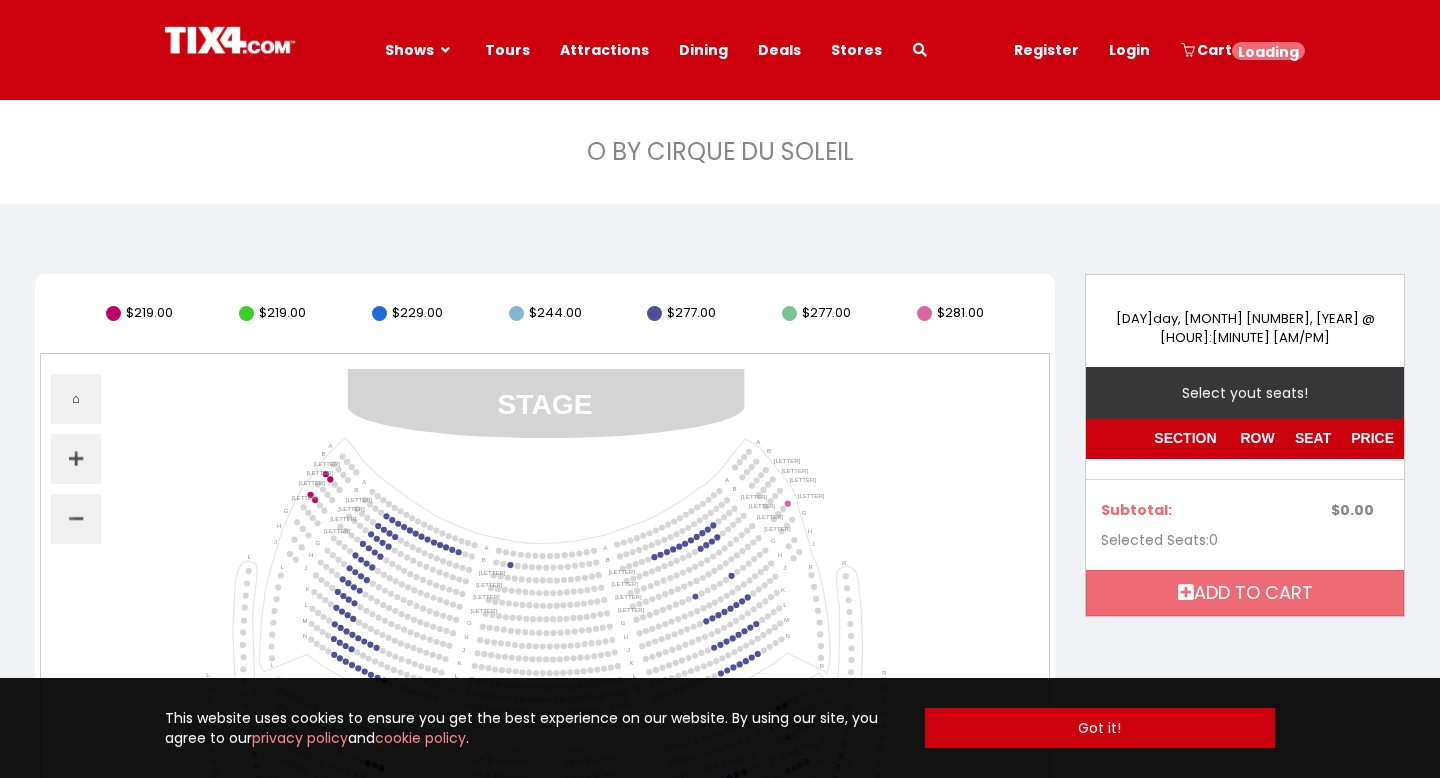 scroll, scrollTop: 0, scrollLeft: 0, axis: both 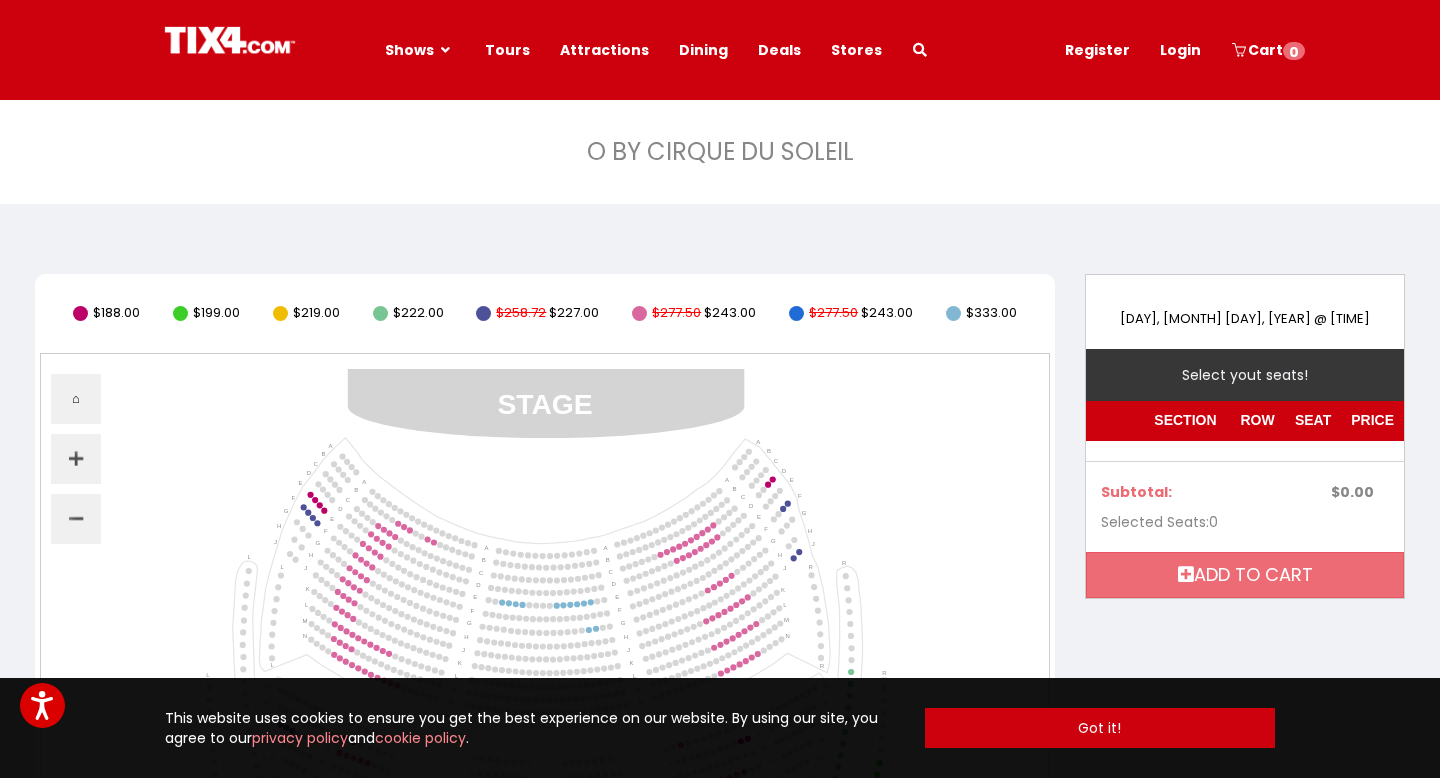 click on "$188.00" at bounding box center [116, 313] 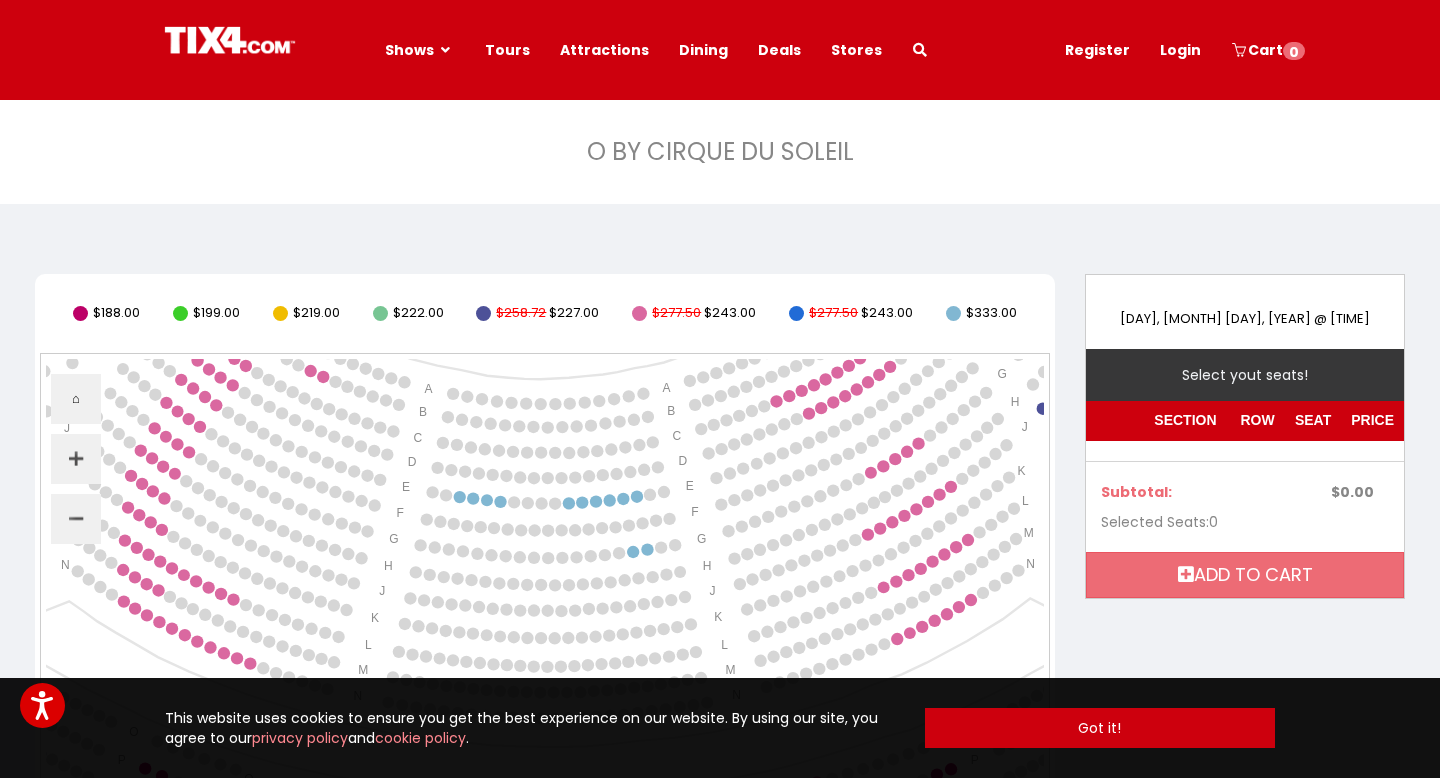 click on "➕" at bounding box center [76, 459] 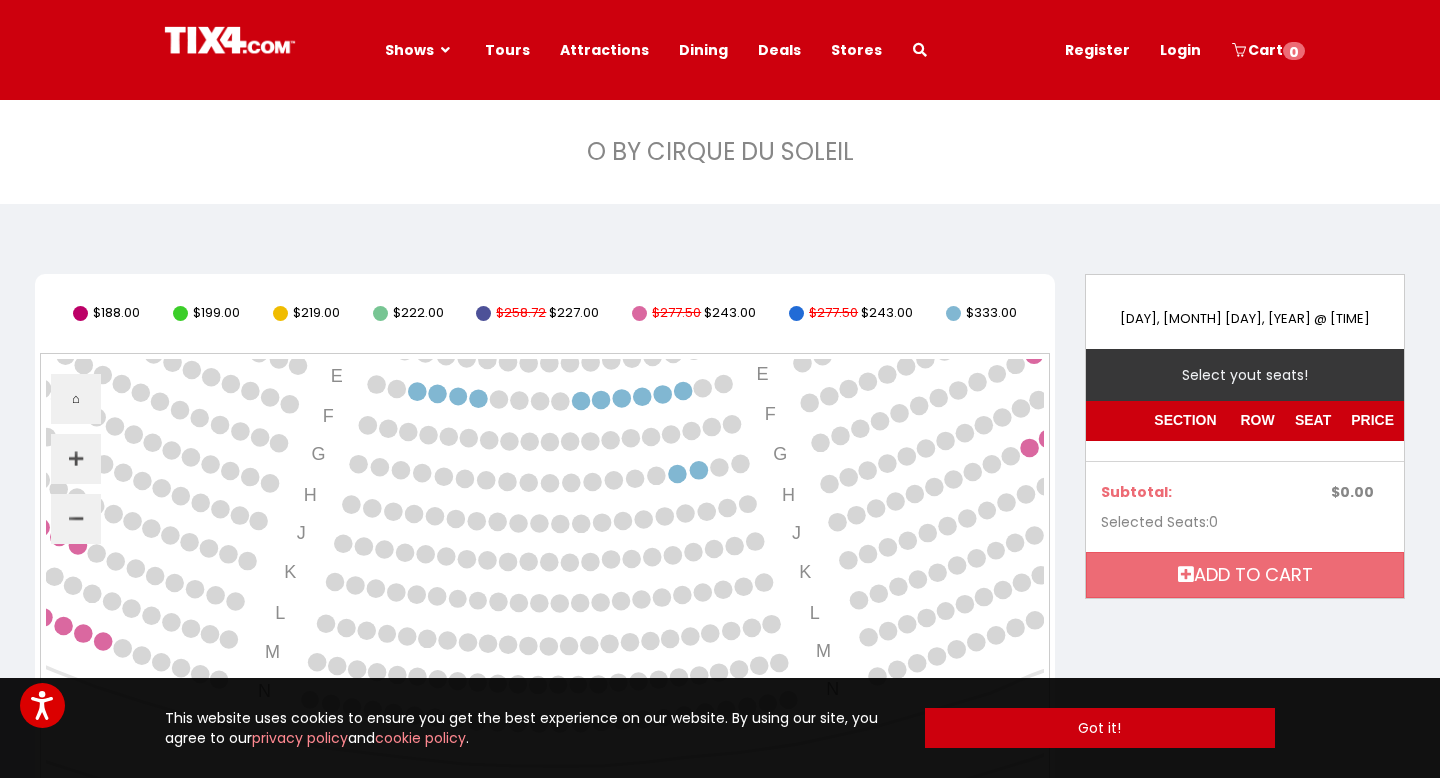 click on "➖" at bounding box center [76, 519] 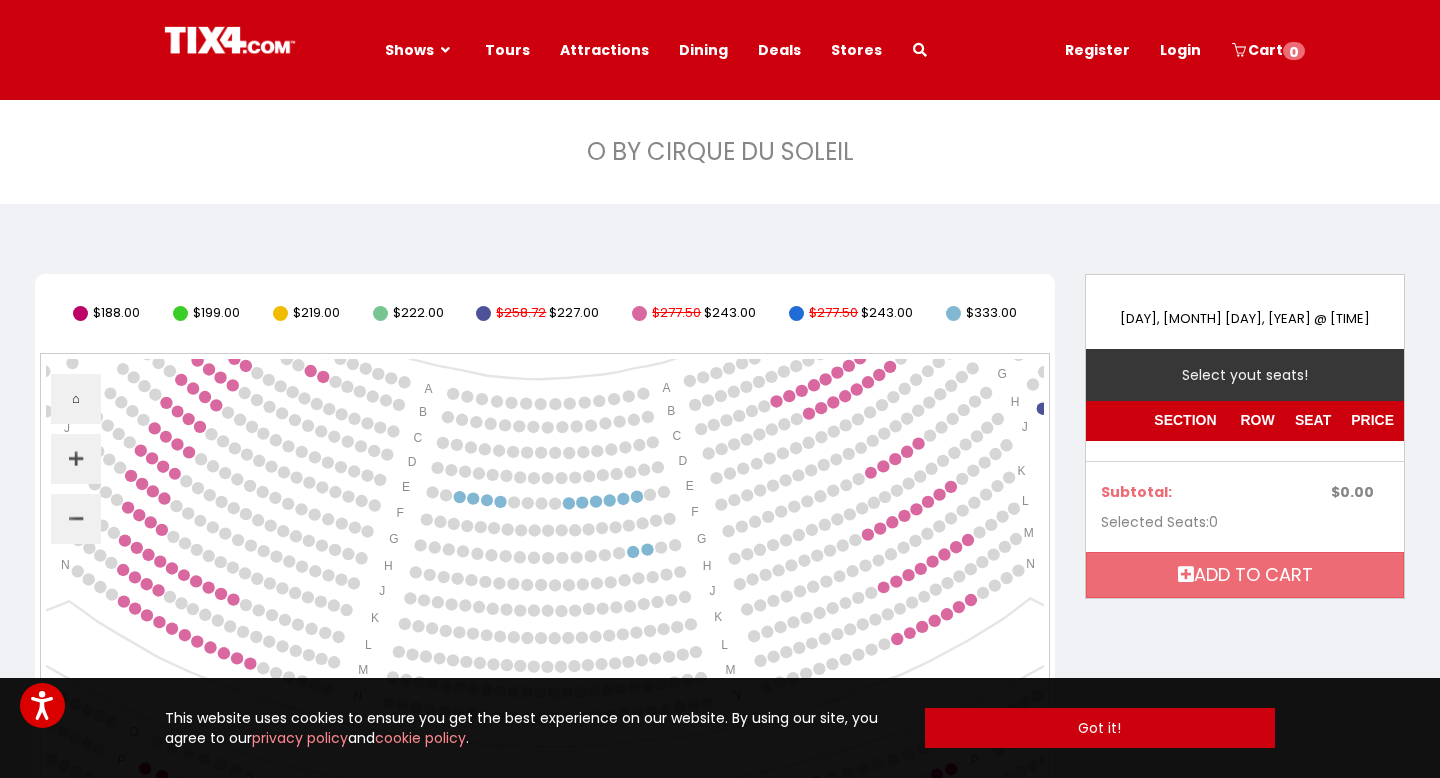 click on "➖" at bounding box center (76, 519) 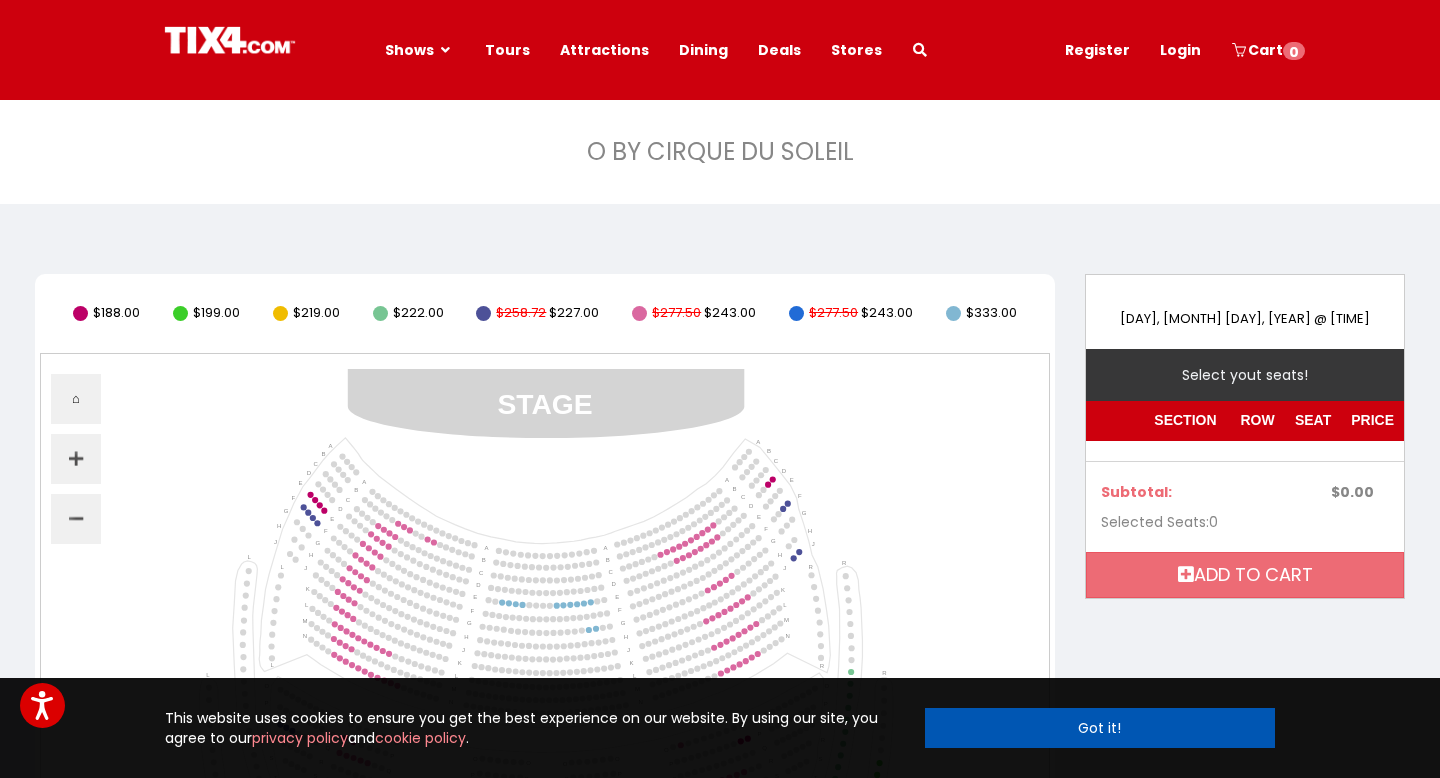 click on "Got it!" at bounding box center [1100, 728] 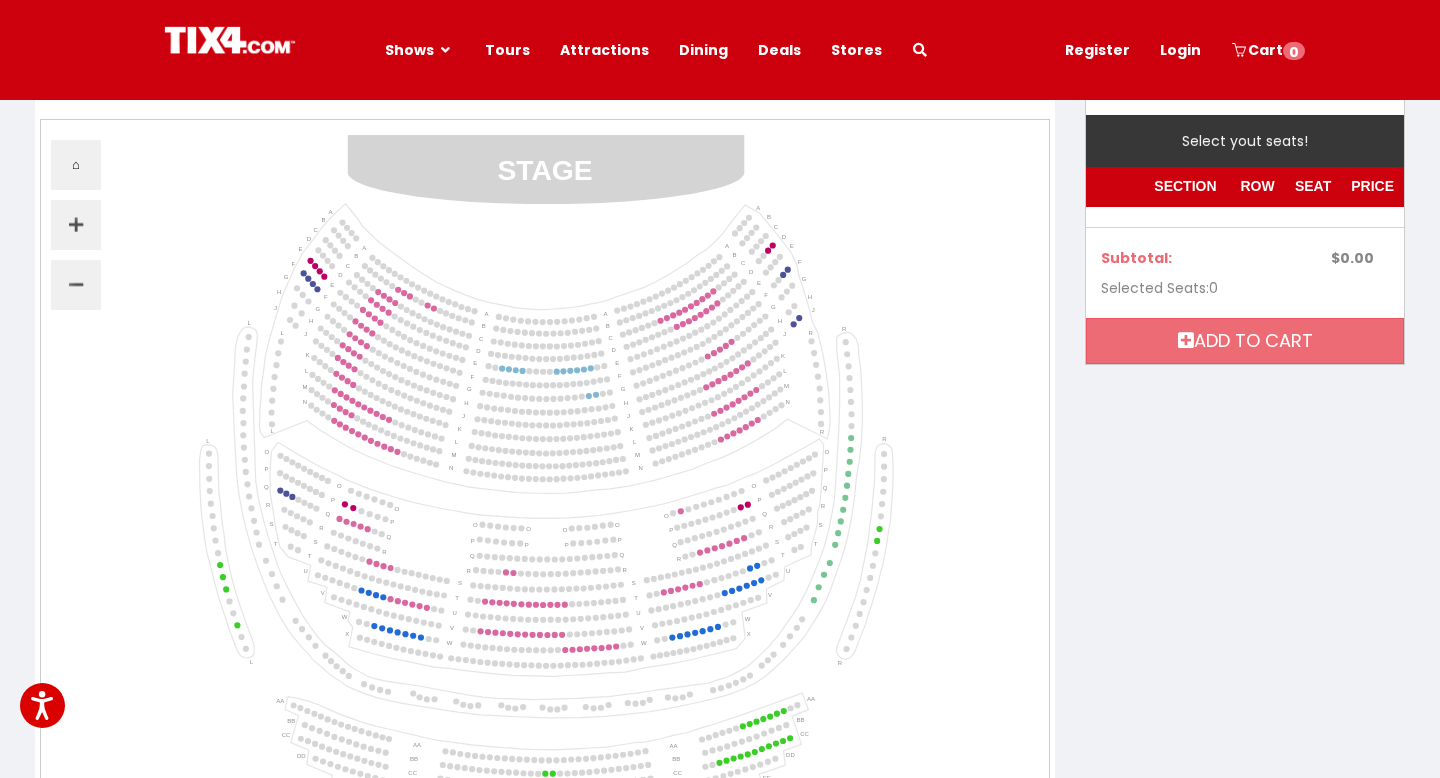 scroll, scrollTop: 0, scrollLeft: 0, axis: both 